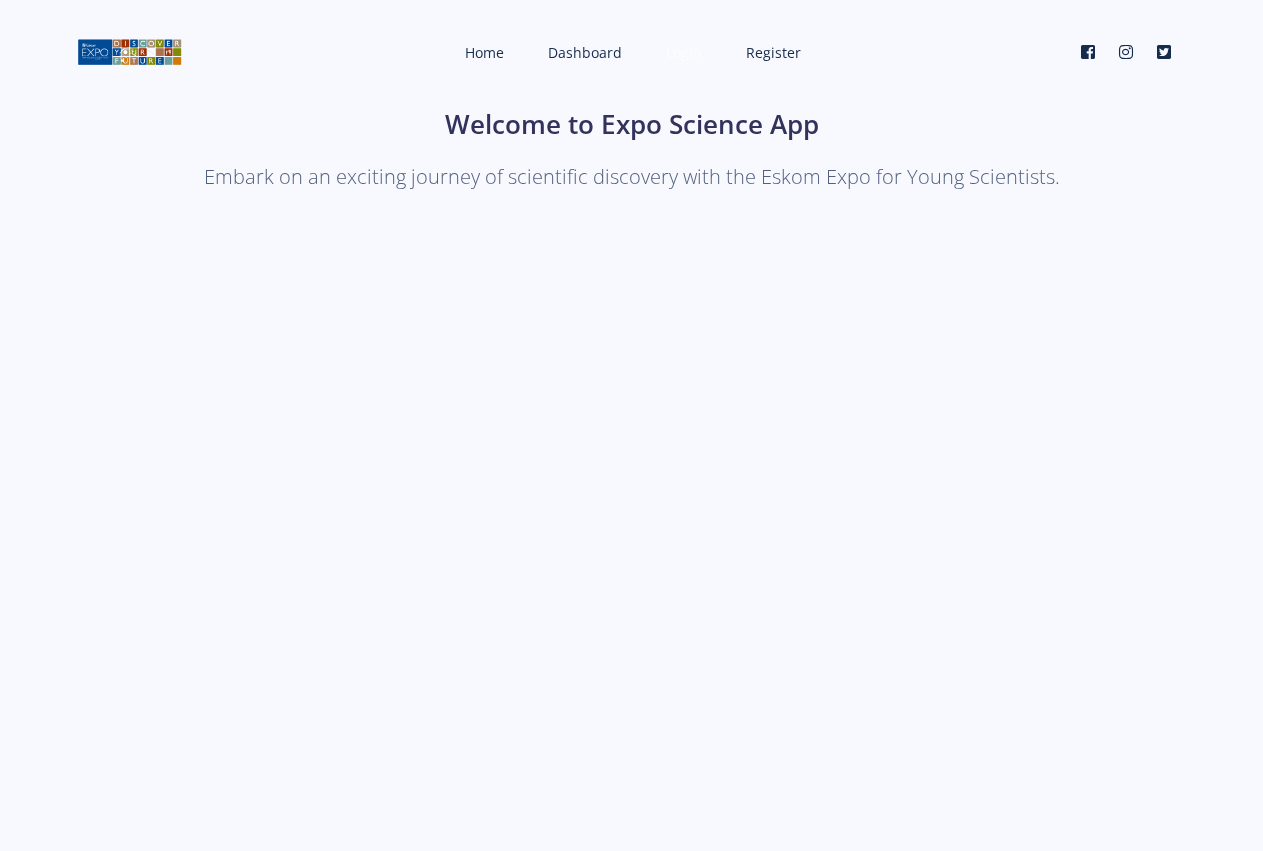 scroll, scrollTop: 0, scrollLeft: 0, axis: both 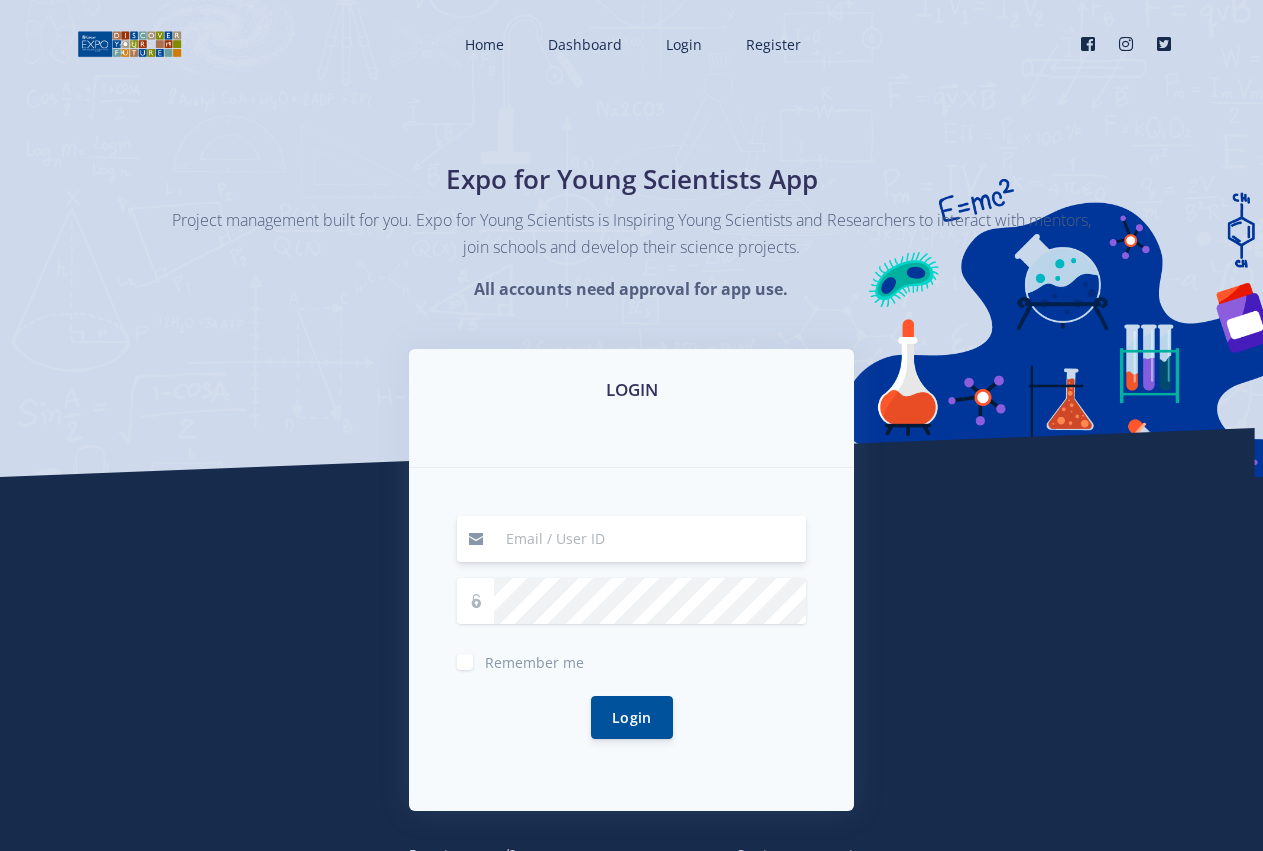 click at bounding box center (650, 539) 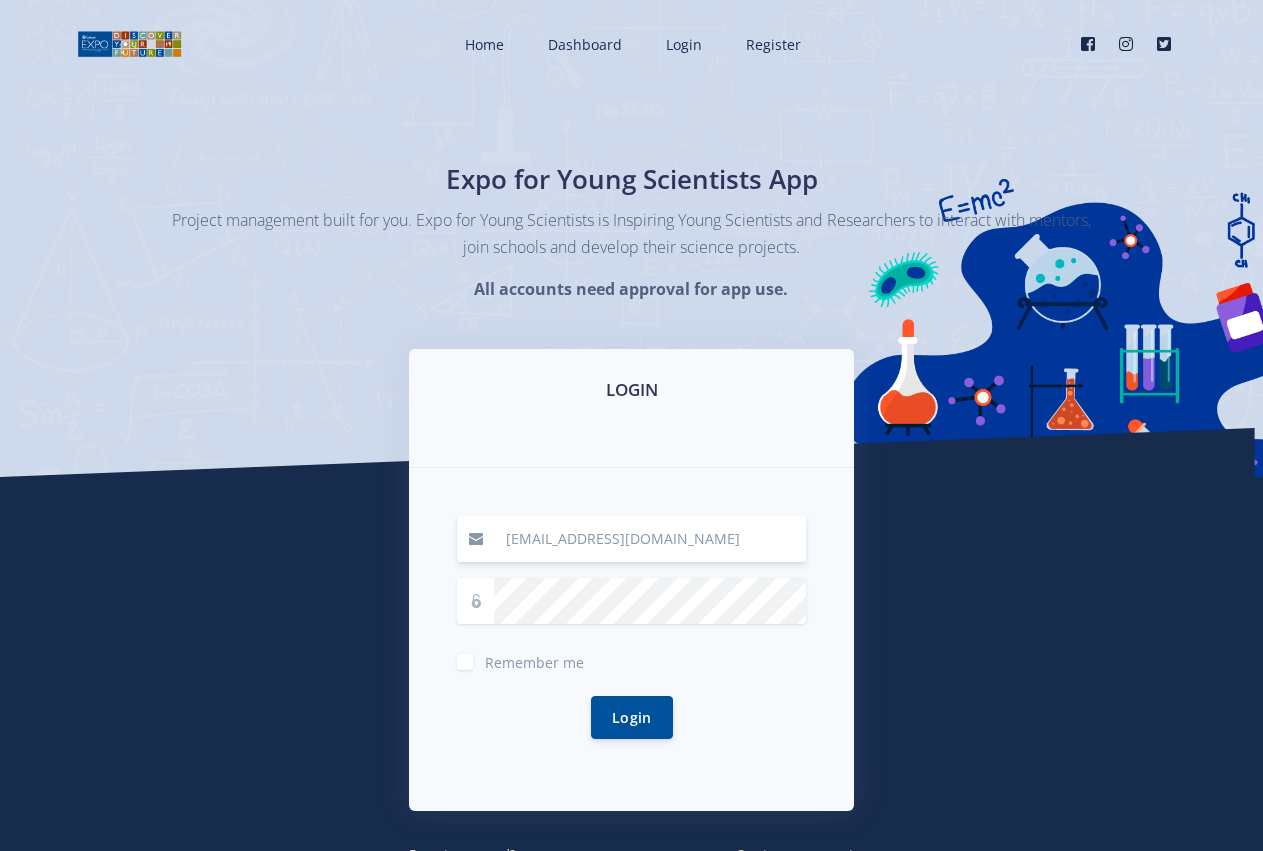 type on "[EMAIL_ADDRESS][DOMAIN_NAME]" 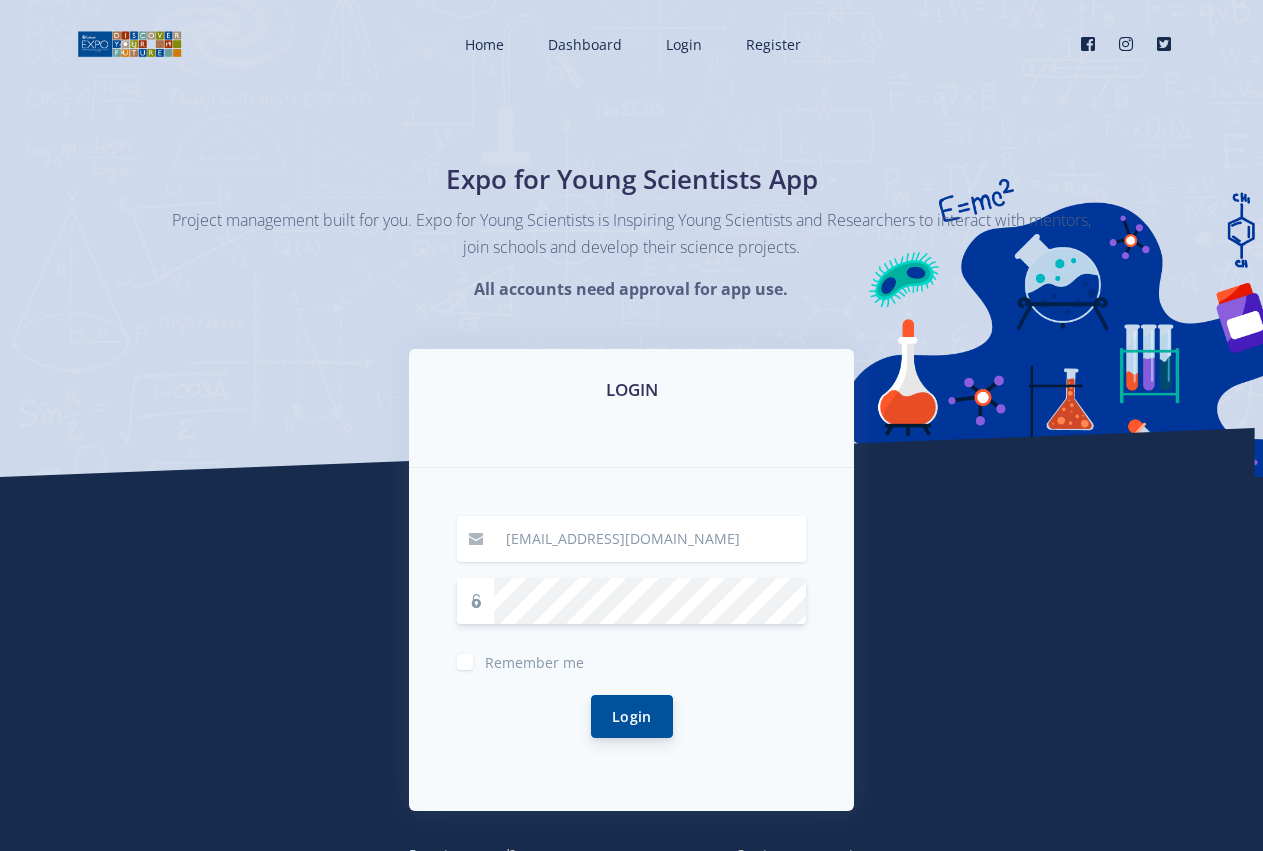 click on "Login" at bounding box center (632, 716) 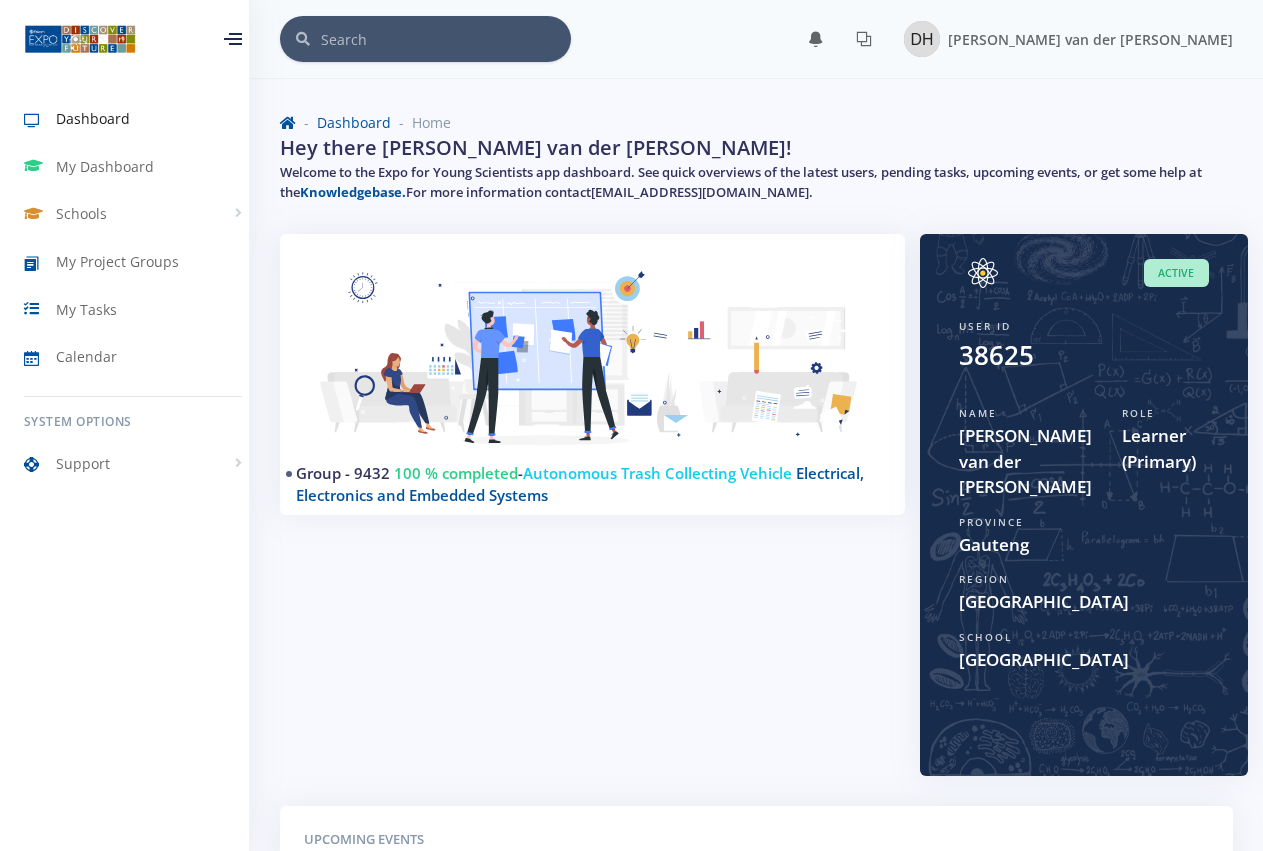 scroll, scrollTop: 0, scrollLeft: 0, axis: both 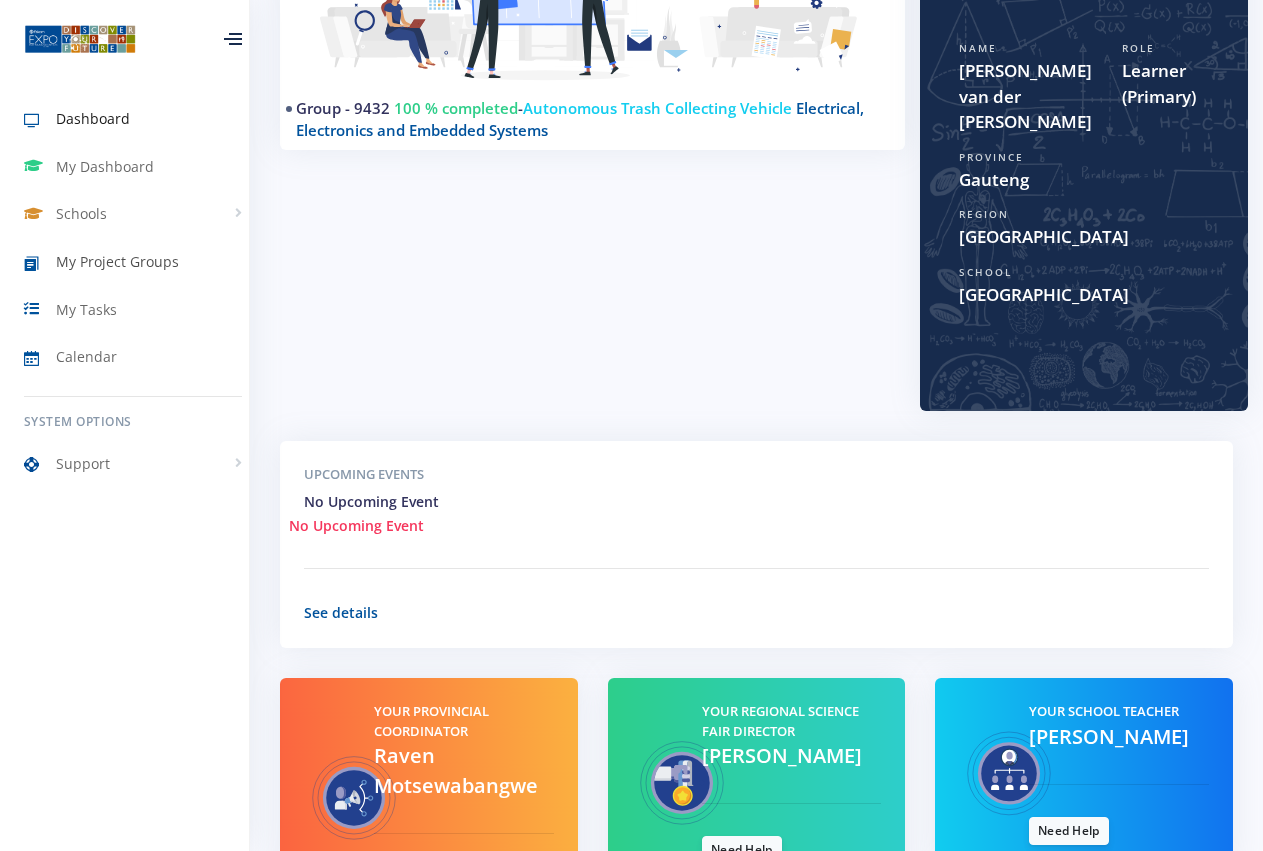 click on "My Project Groups" at bounding box center (133, 262) 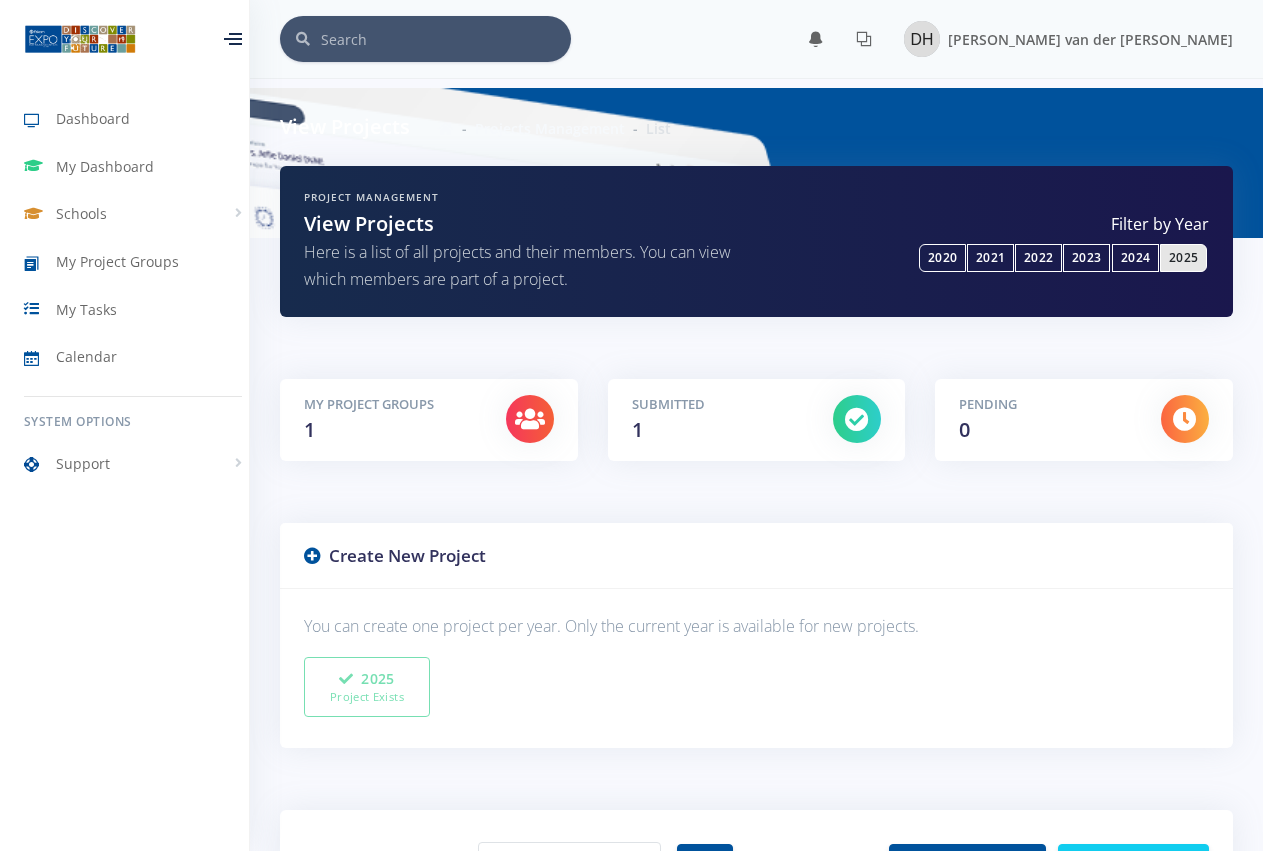 scroll, scrollTop: 211, scrollLeft: 0, axis: vertical 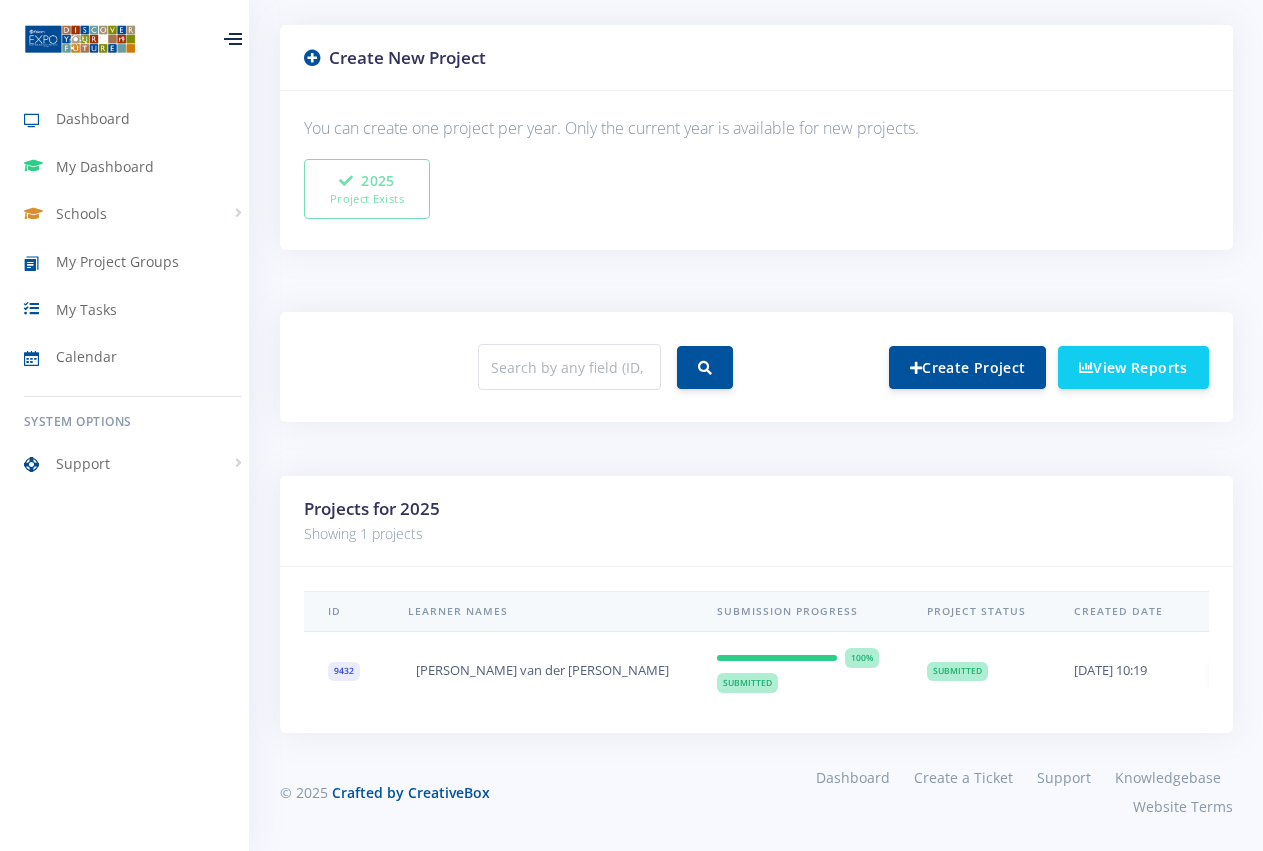 click on "Edit" at bounding box center [1288, 670] 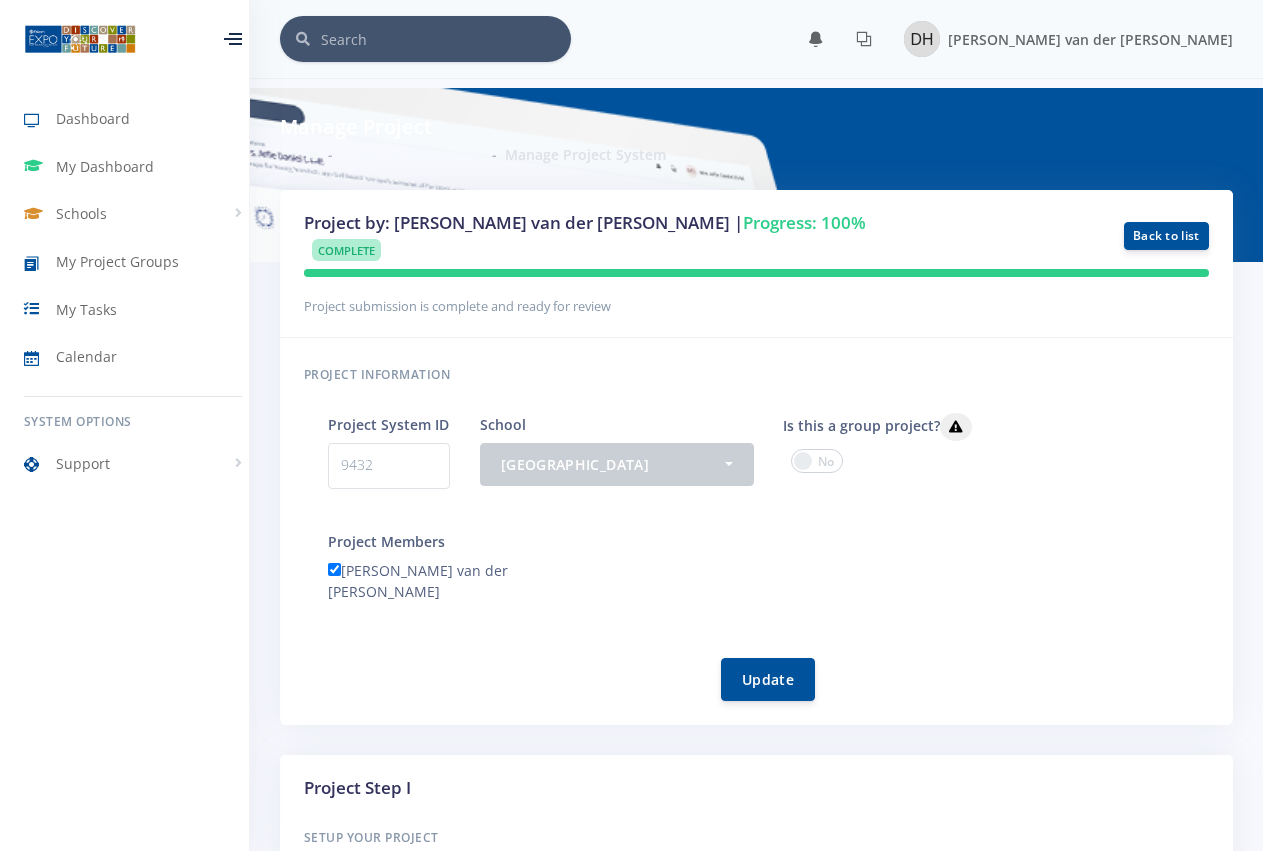 scroll, scrollTop: 0, scrollLeft: 0, axis: both 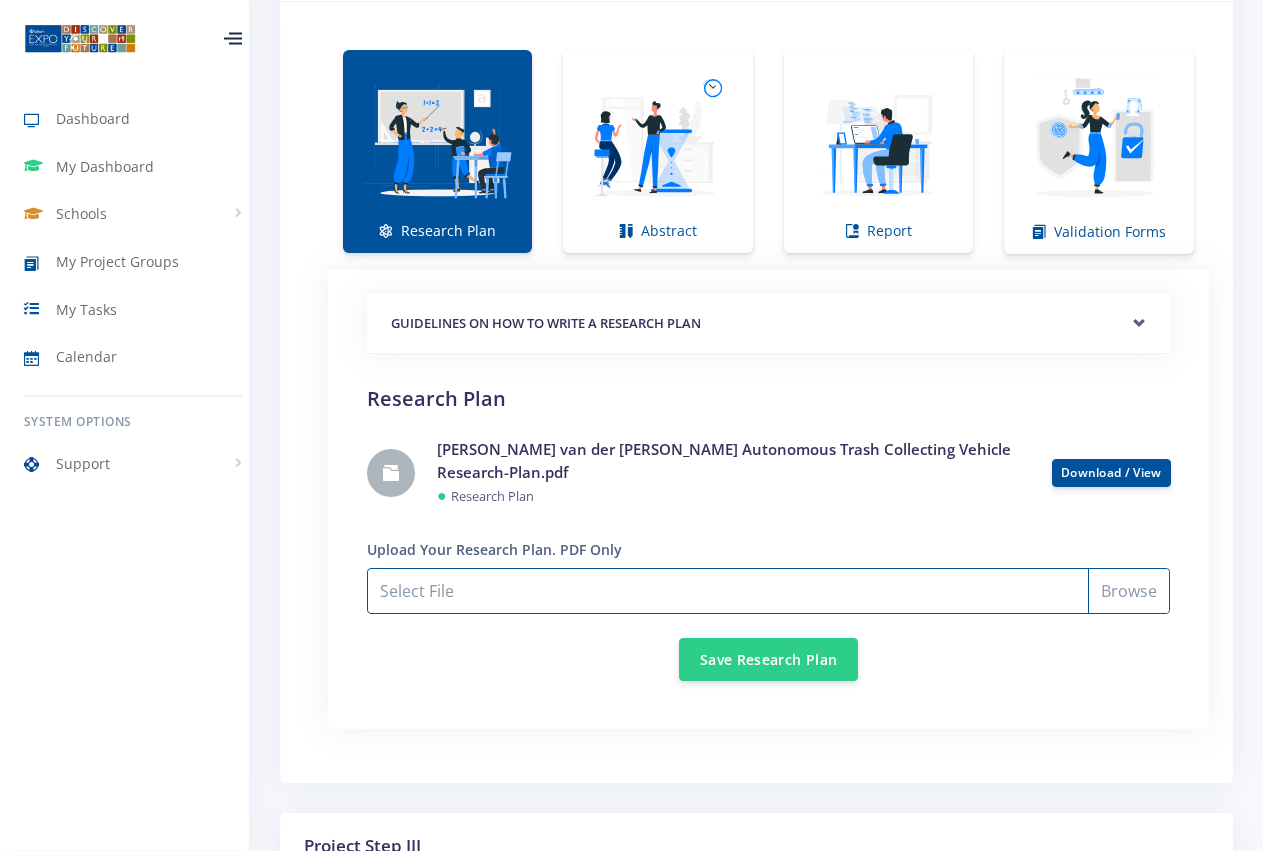 click on "Select File" at bounding box center (768, 591) 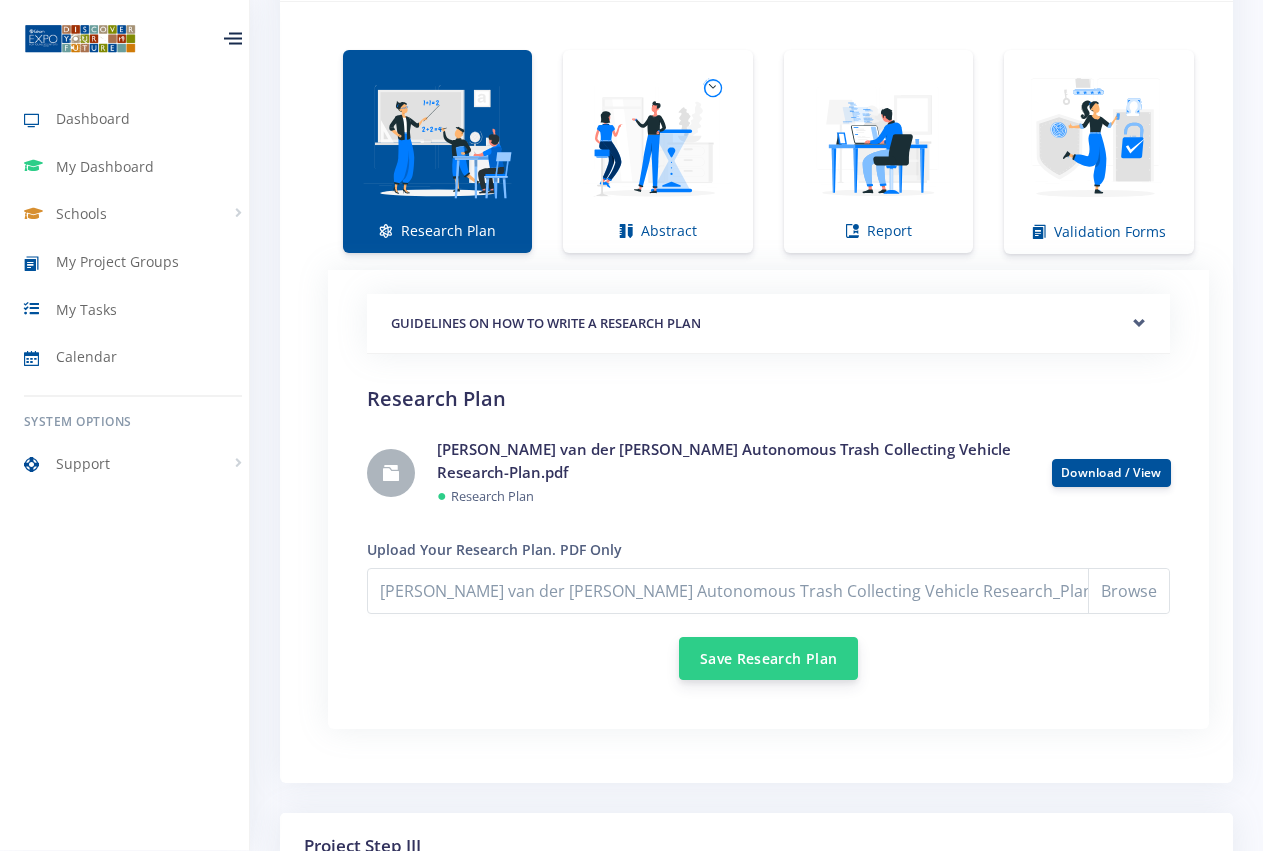 click on "Save Research Plan" at bounding box center (768, 658) 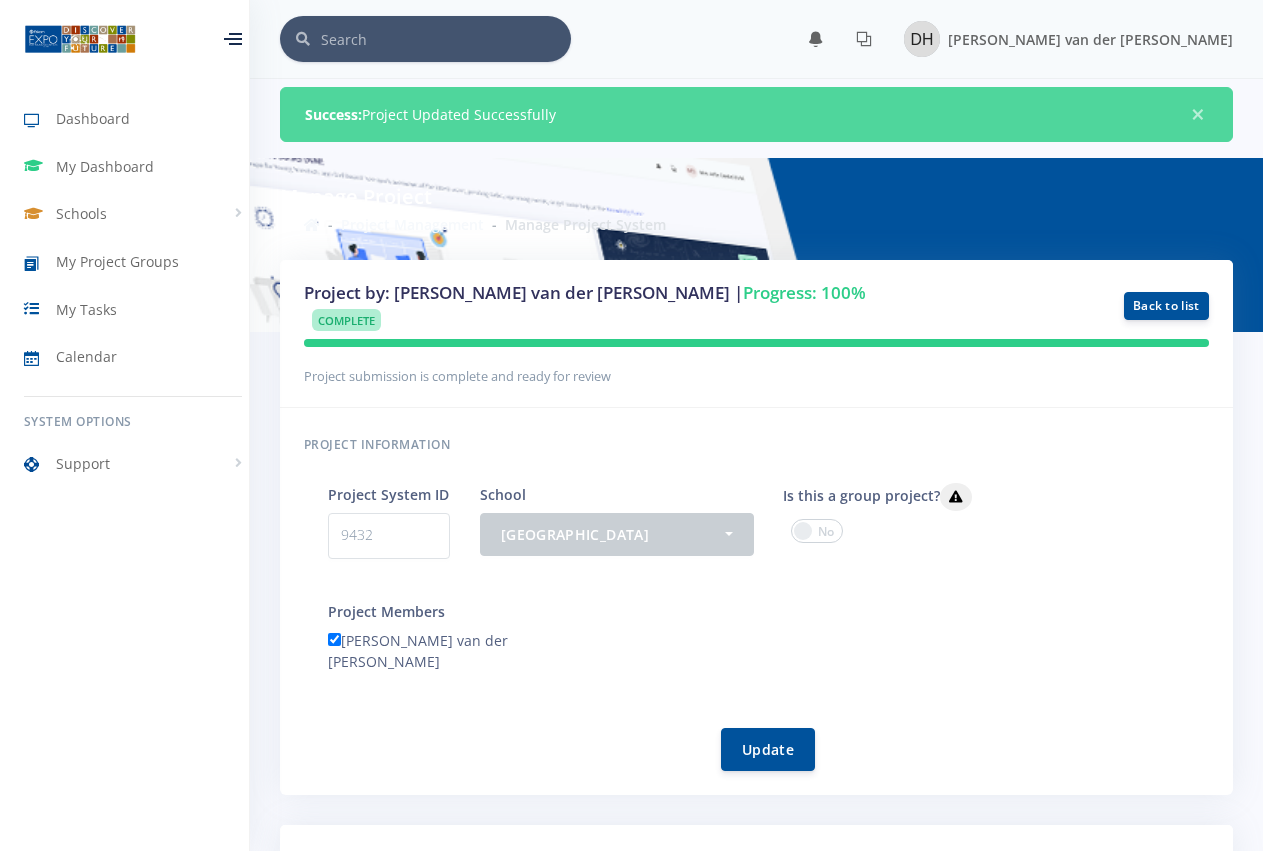 scroll, scrollTop: 0, scrollLeft: 0, axis: both 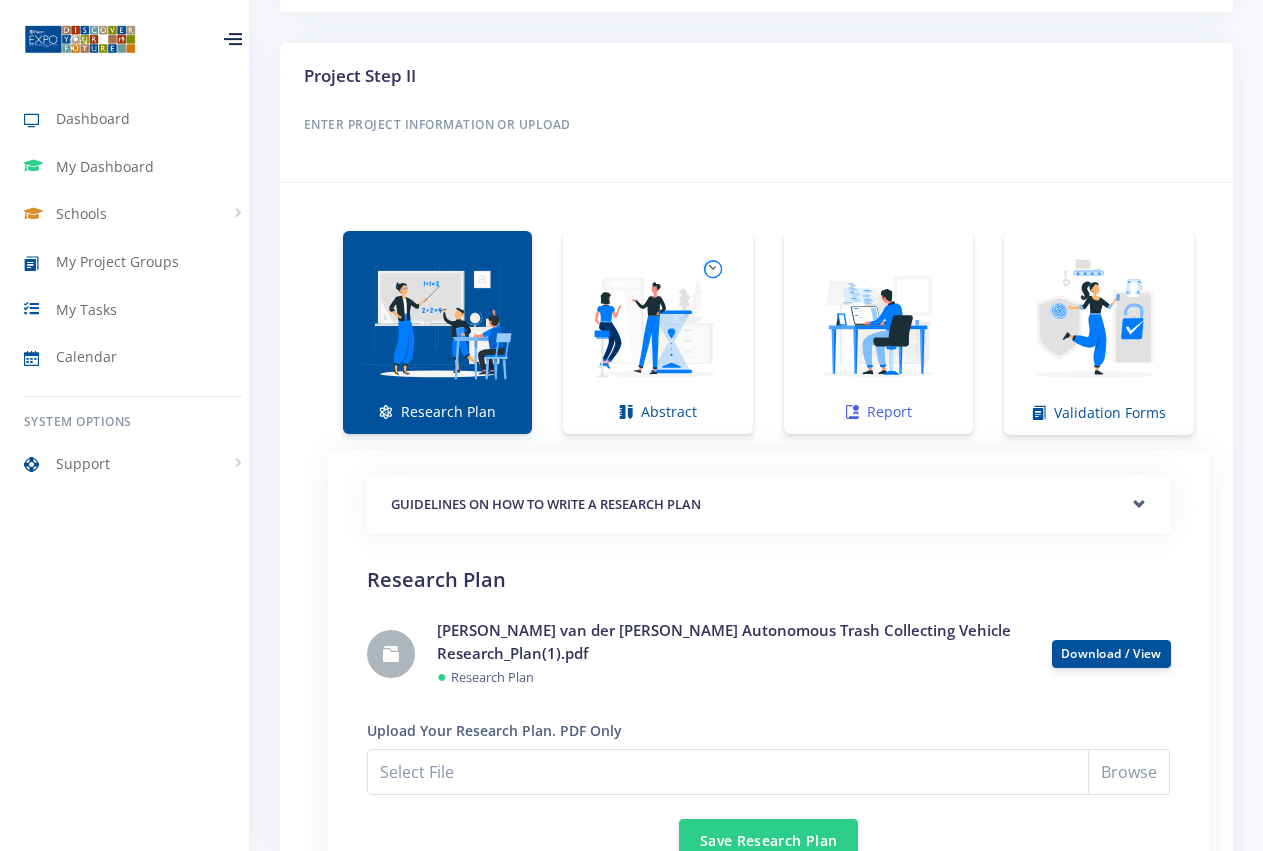 click at bounding box center (878, 321) 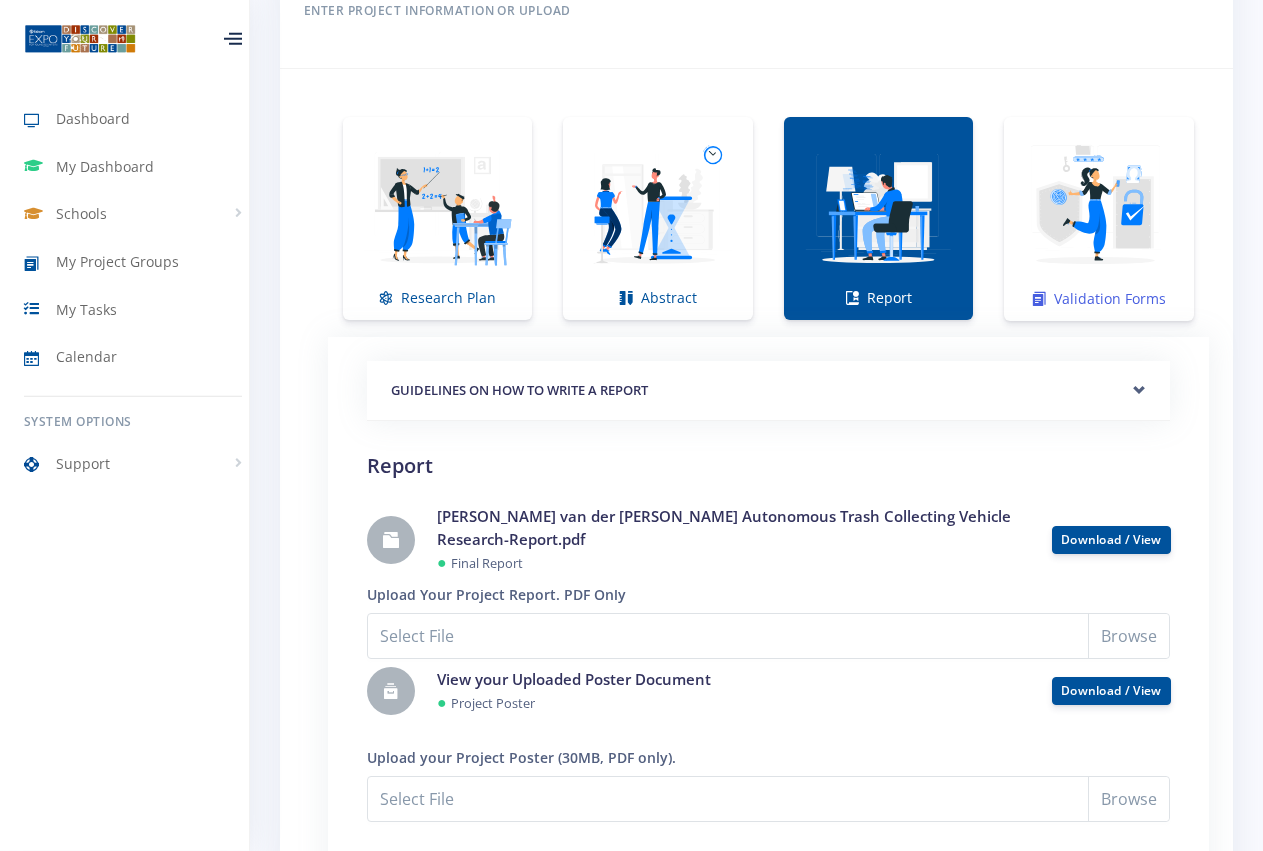 scroll, scrollTop: 1508, scrollLeft: 0, axis: vertical 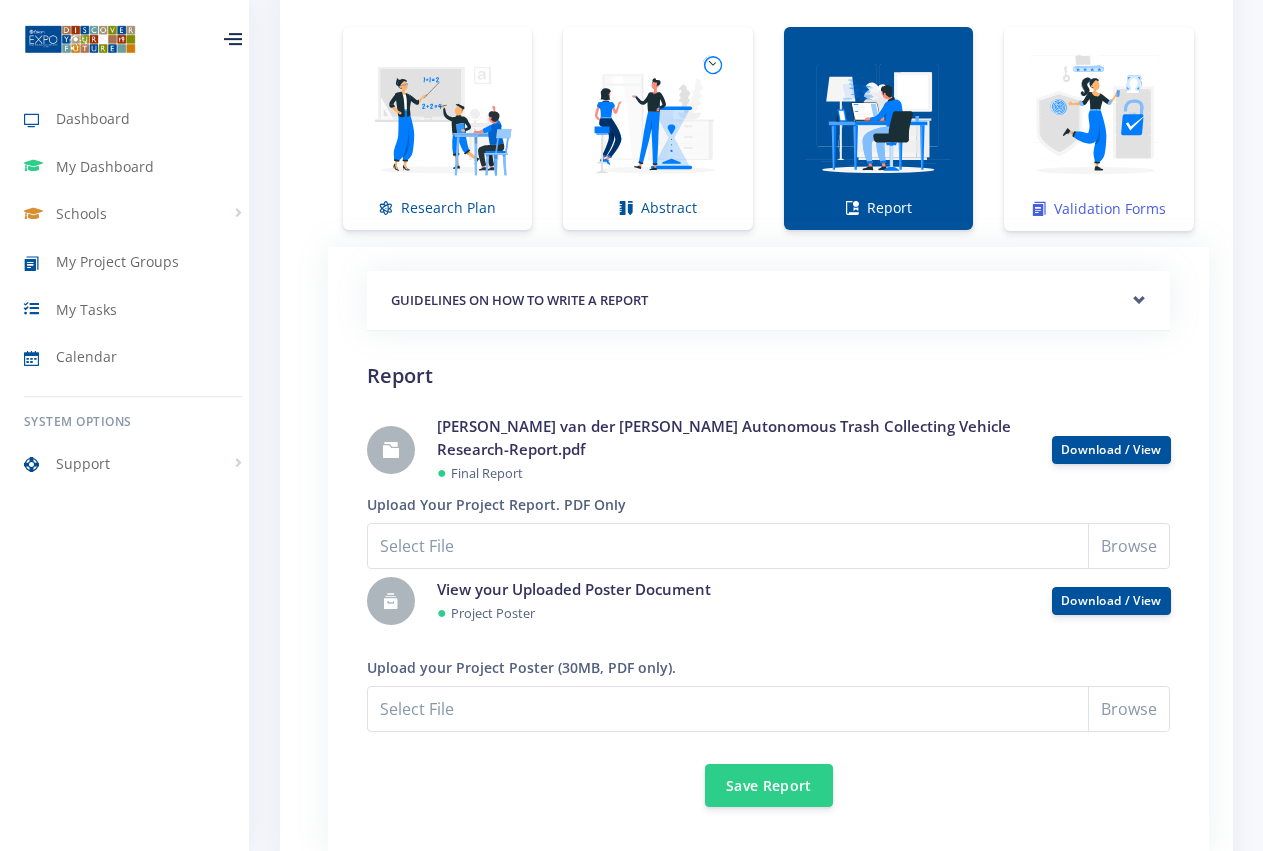 click at bounding box center (1099, 118) 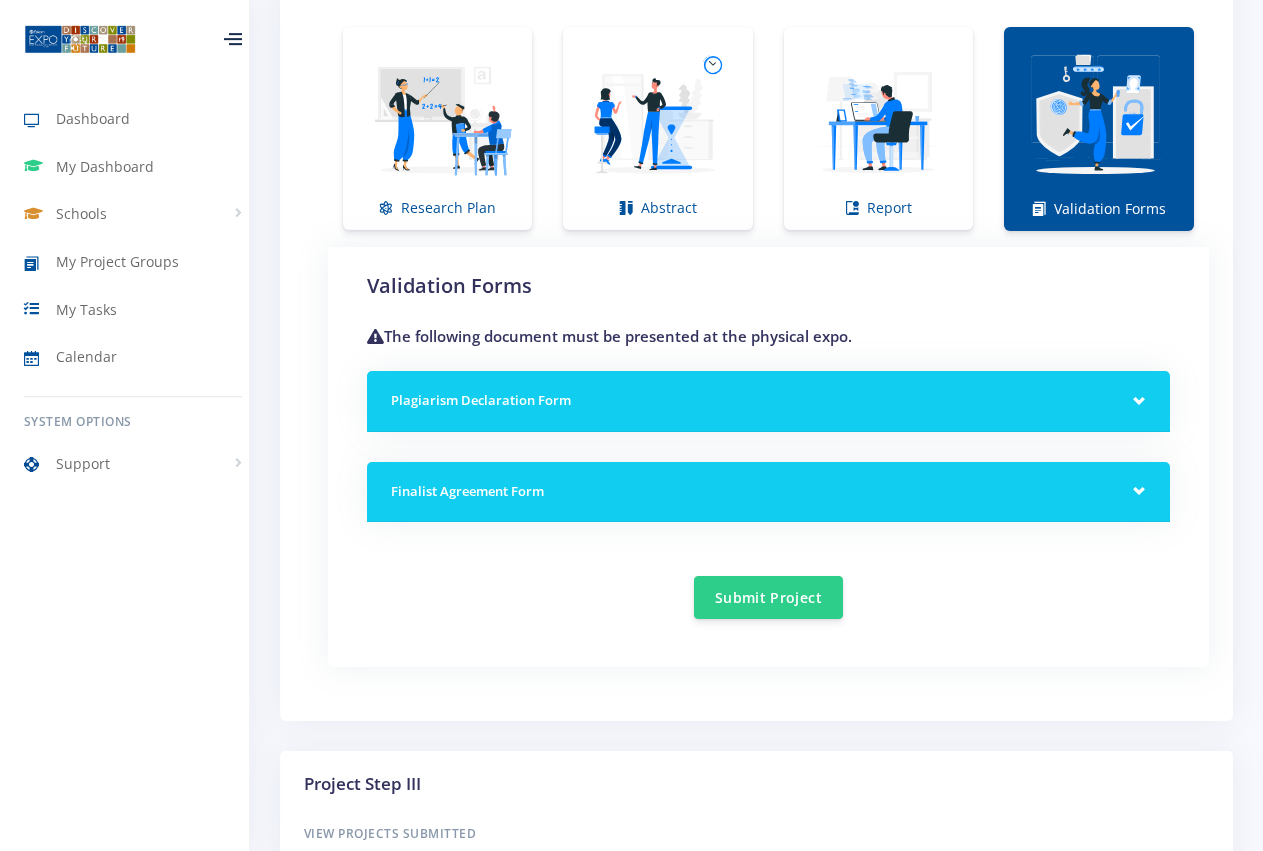 click on "Finalist Agreement
Form" at bounding box center (768, 492) 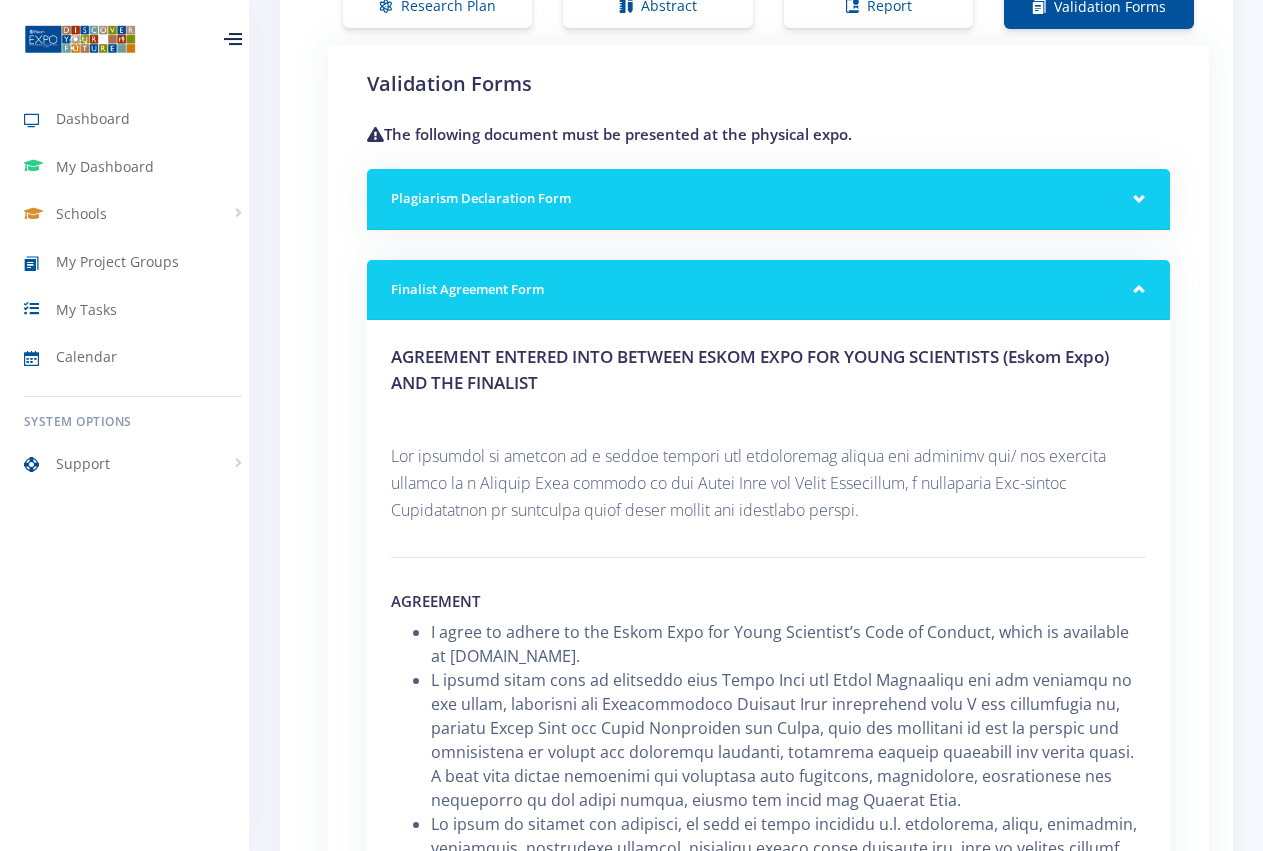 scroll, scrollTop: 1712, scrollLeft: 0, axis: vertical 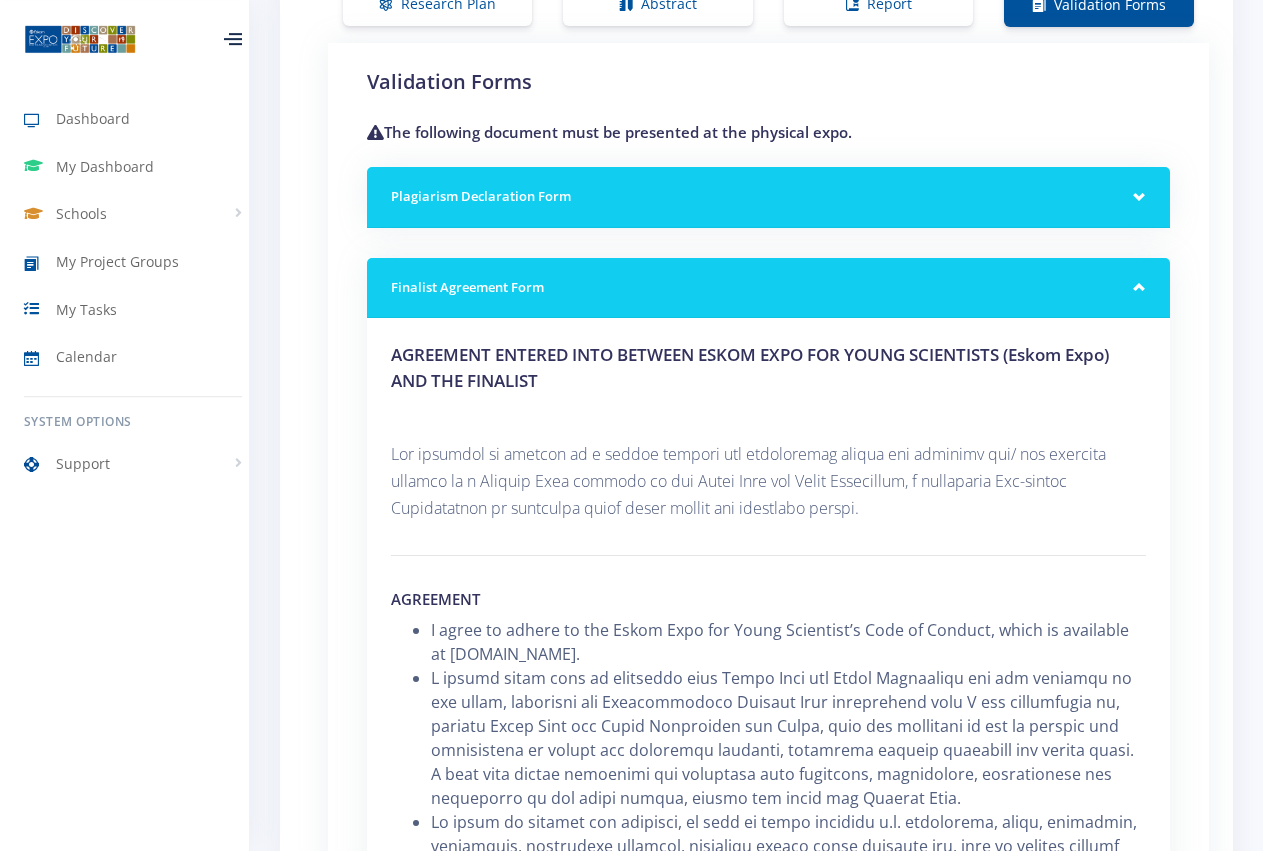 click on "Plagiarism
Declaration
Form" at bounding box center [768, 197] 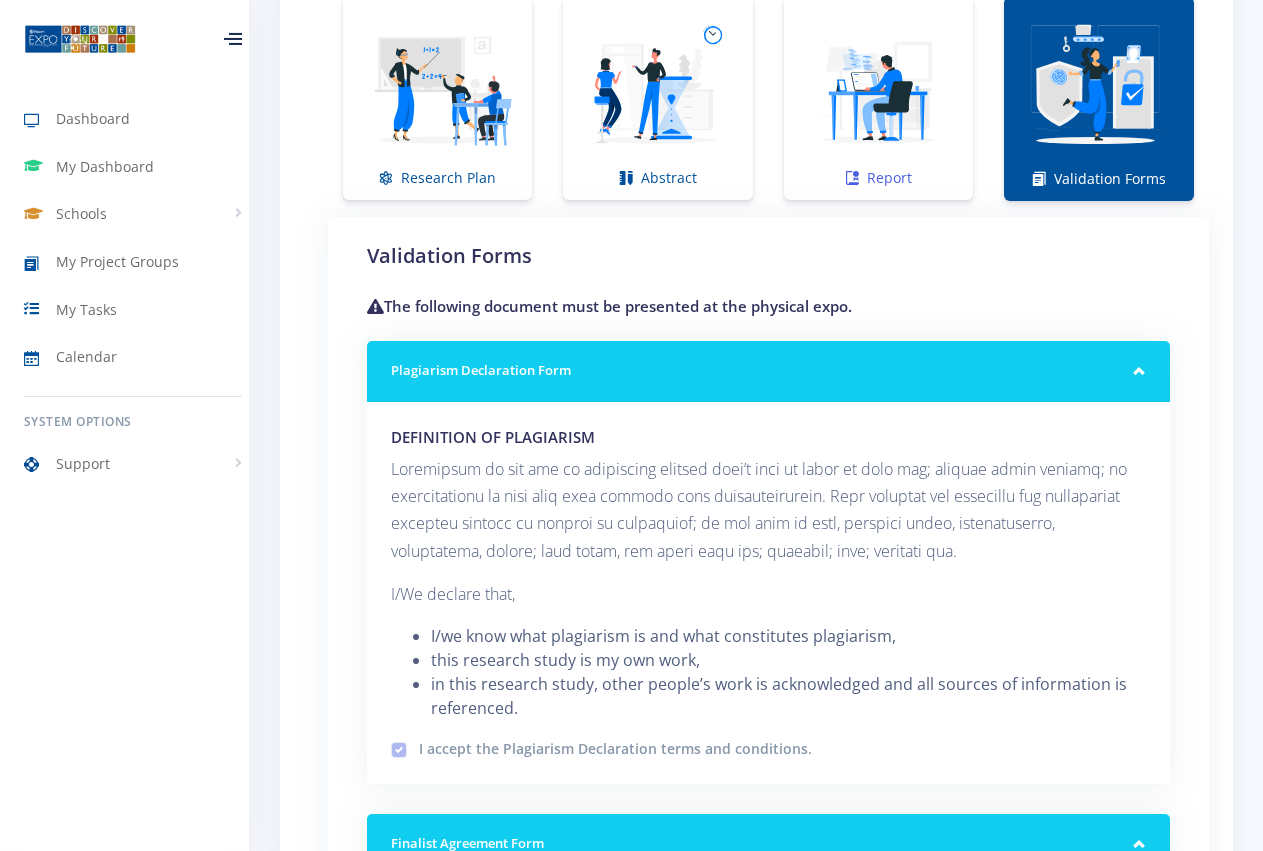 scroll, scrollTop: 1508, scrollLeft: 0, axis: vertical 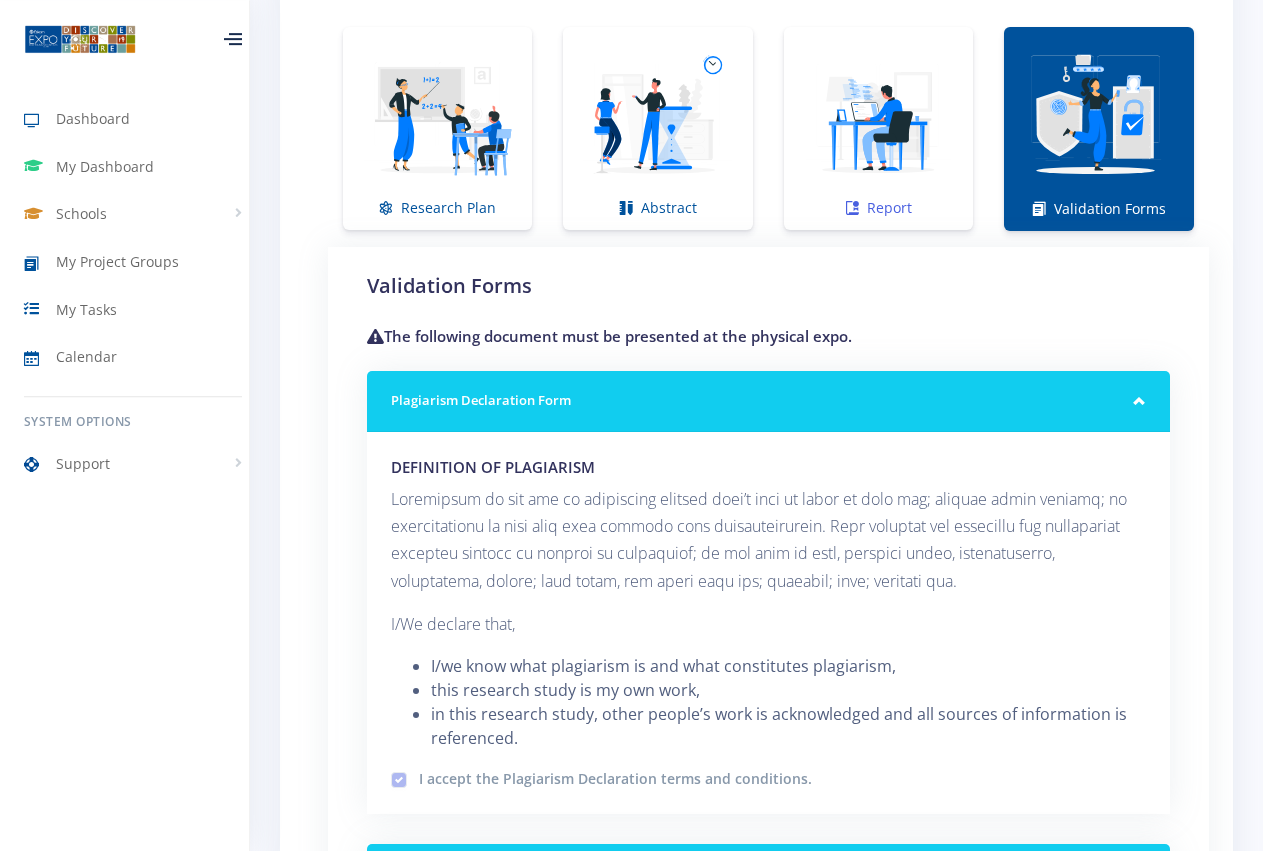 click at bounding box center (878, 117) 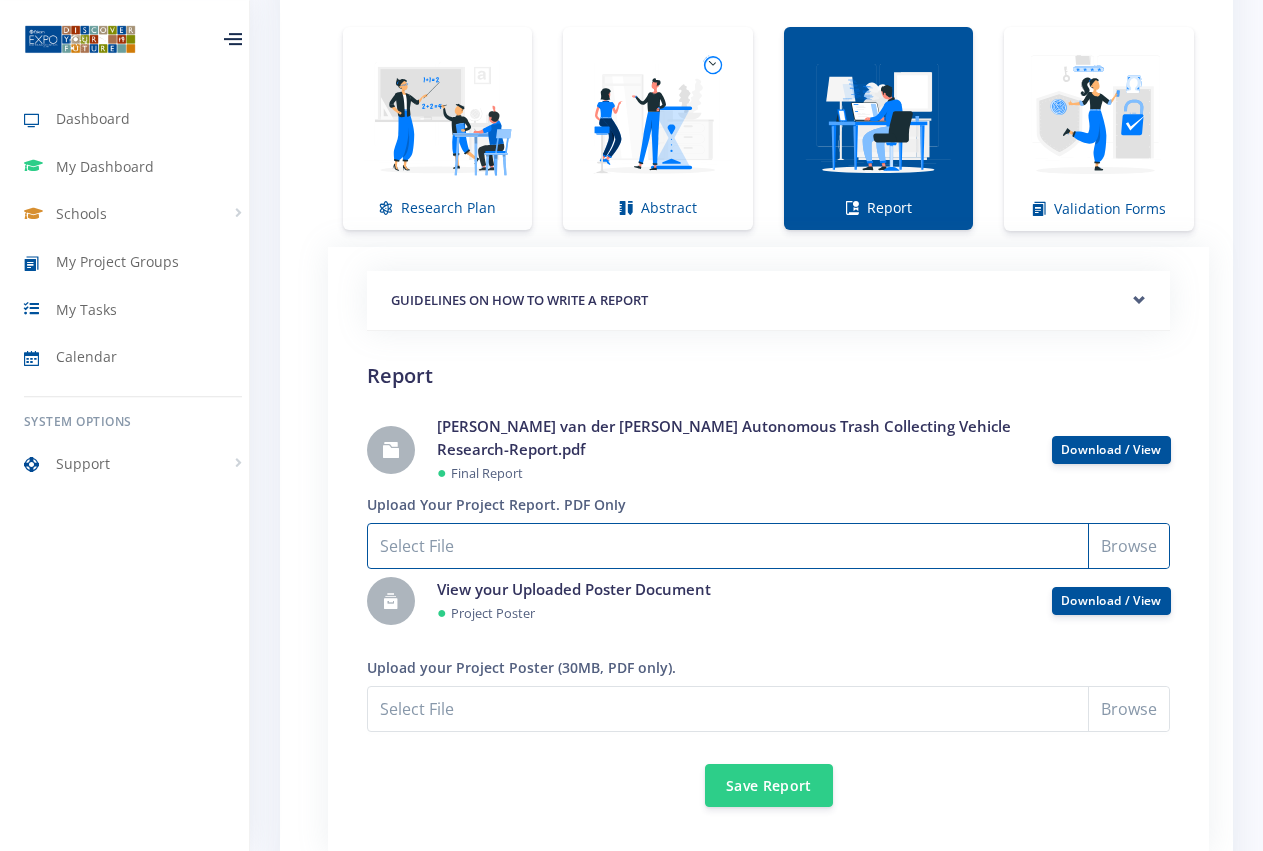 click on "Select File" at bounding box center [768, 546] 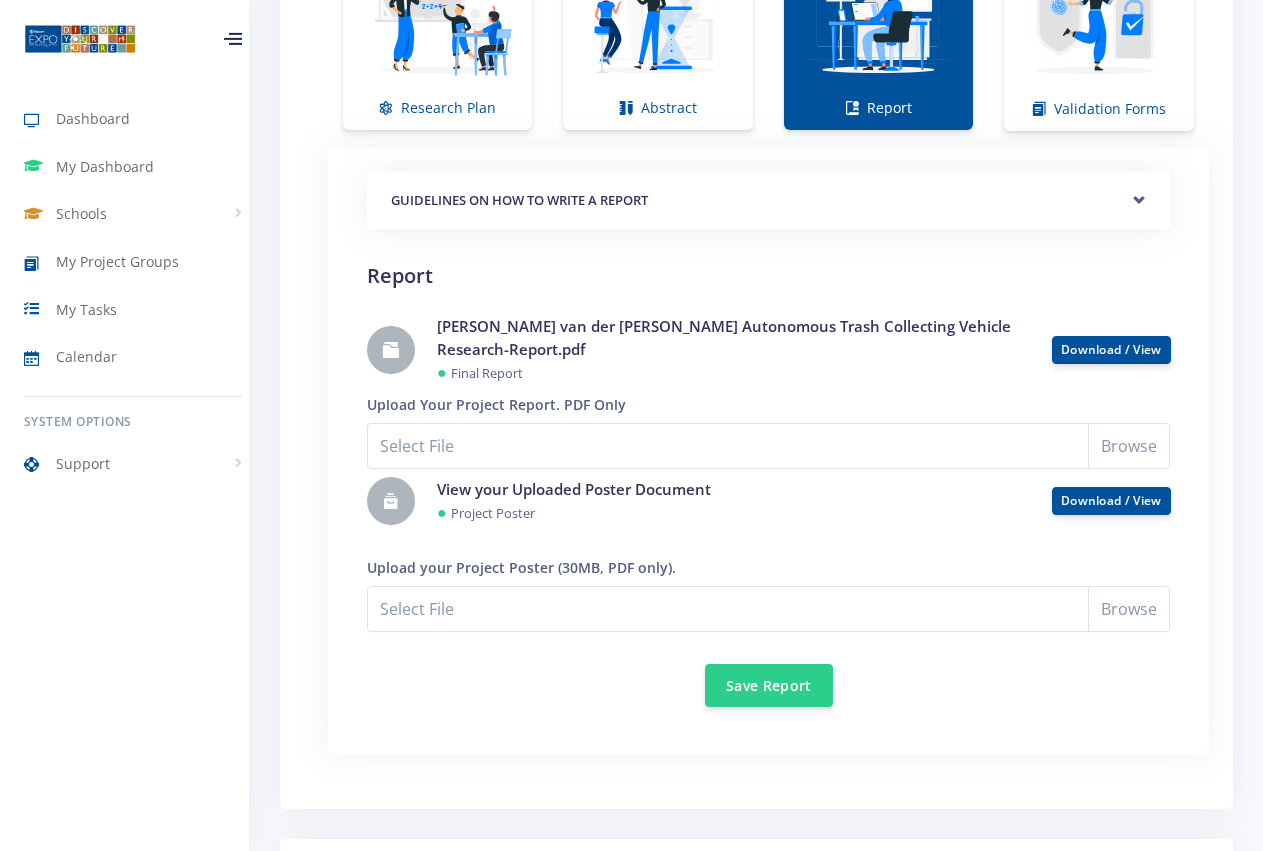 scroll, scrollTop: 1610, scrollLeft: 0, axis: vertical 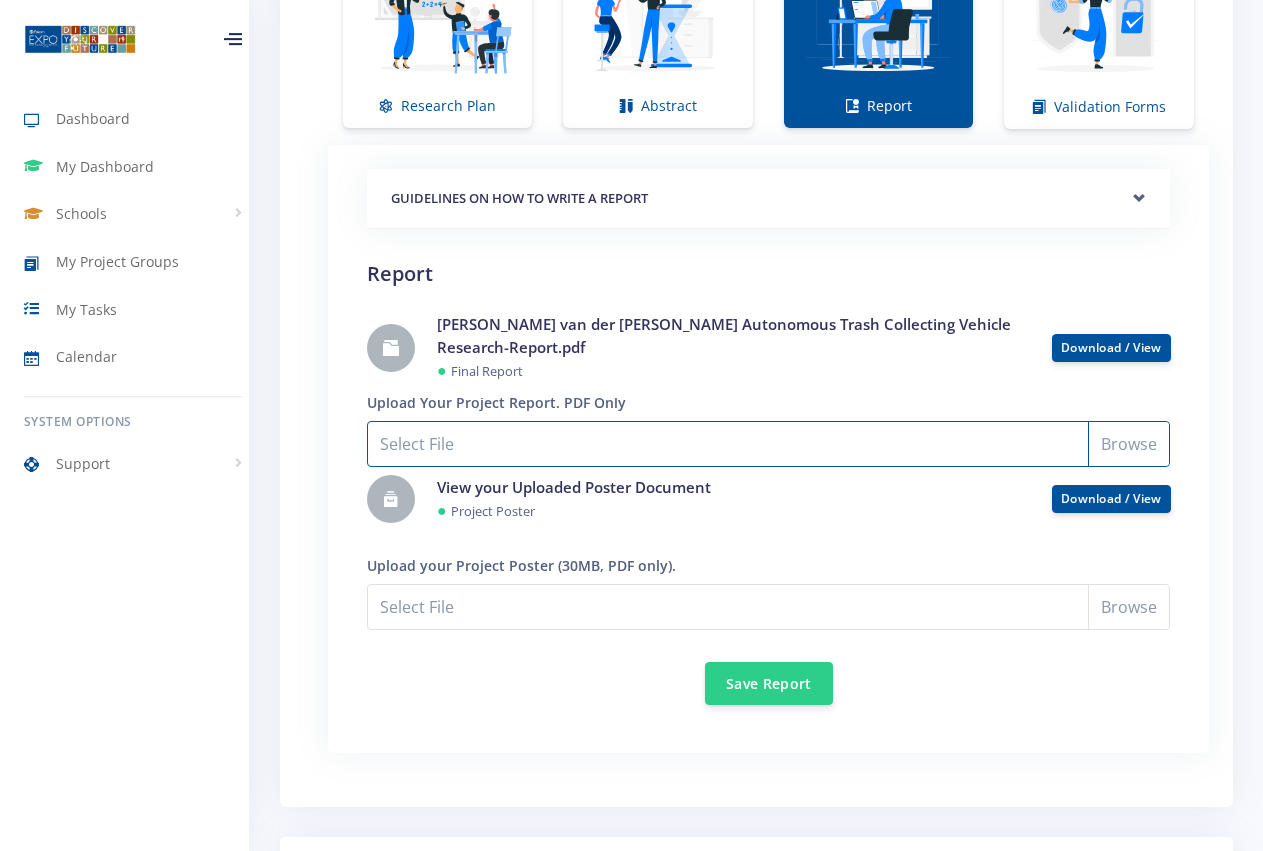 type on "C:\fakepath\Dylan van der Heide Autonomous Trash Collecting Vehicle Research_Report(1).pdf" 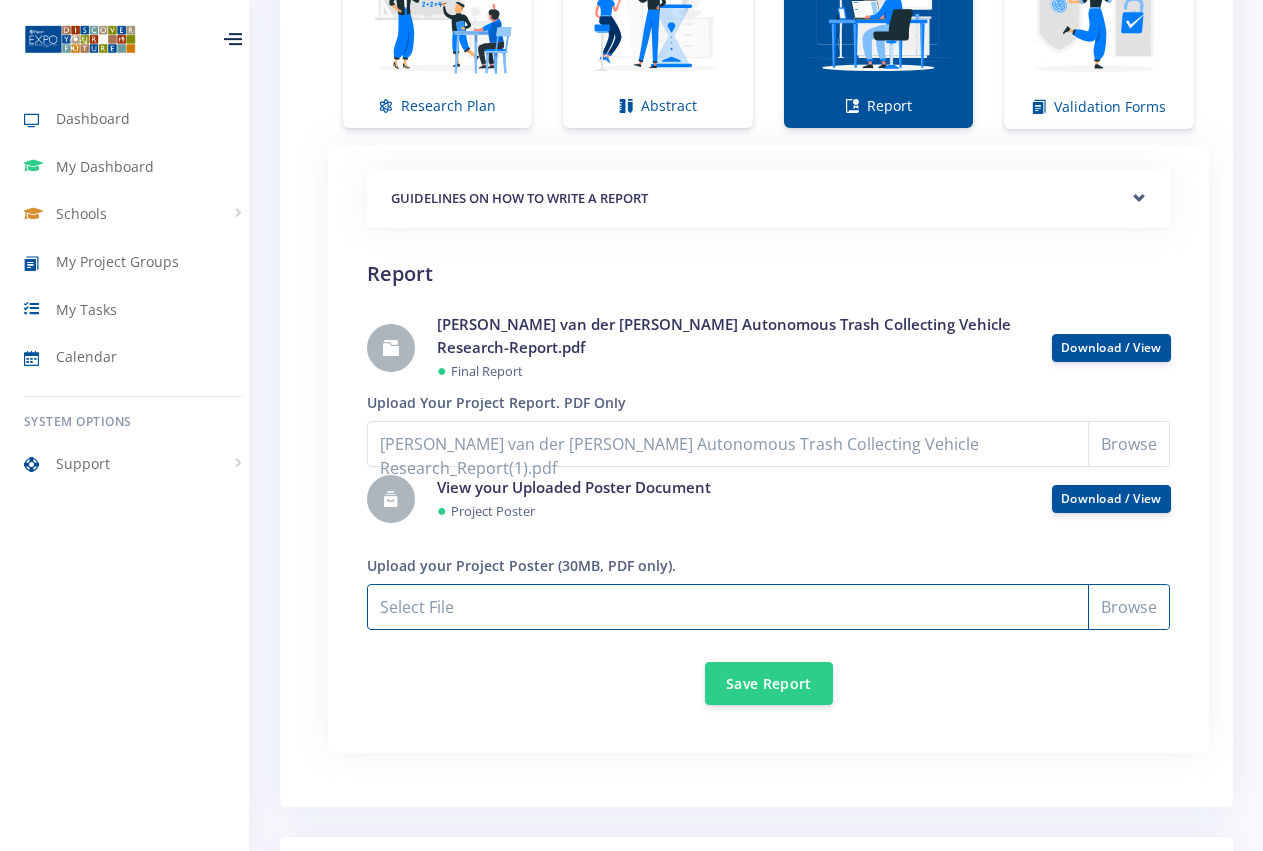 click on "[PERSON_NAME] van der [PERSON_NAME] Autonomous Trash Collecting Vehicle Research_Report(1).pdf" at bounding box center [768, 607] 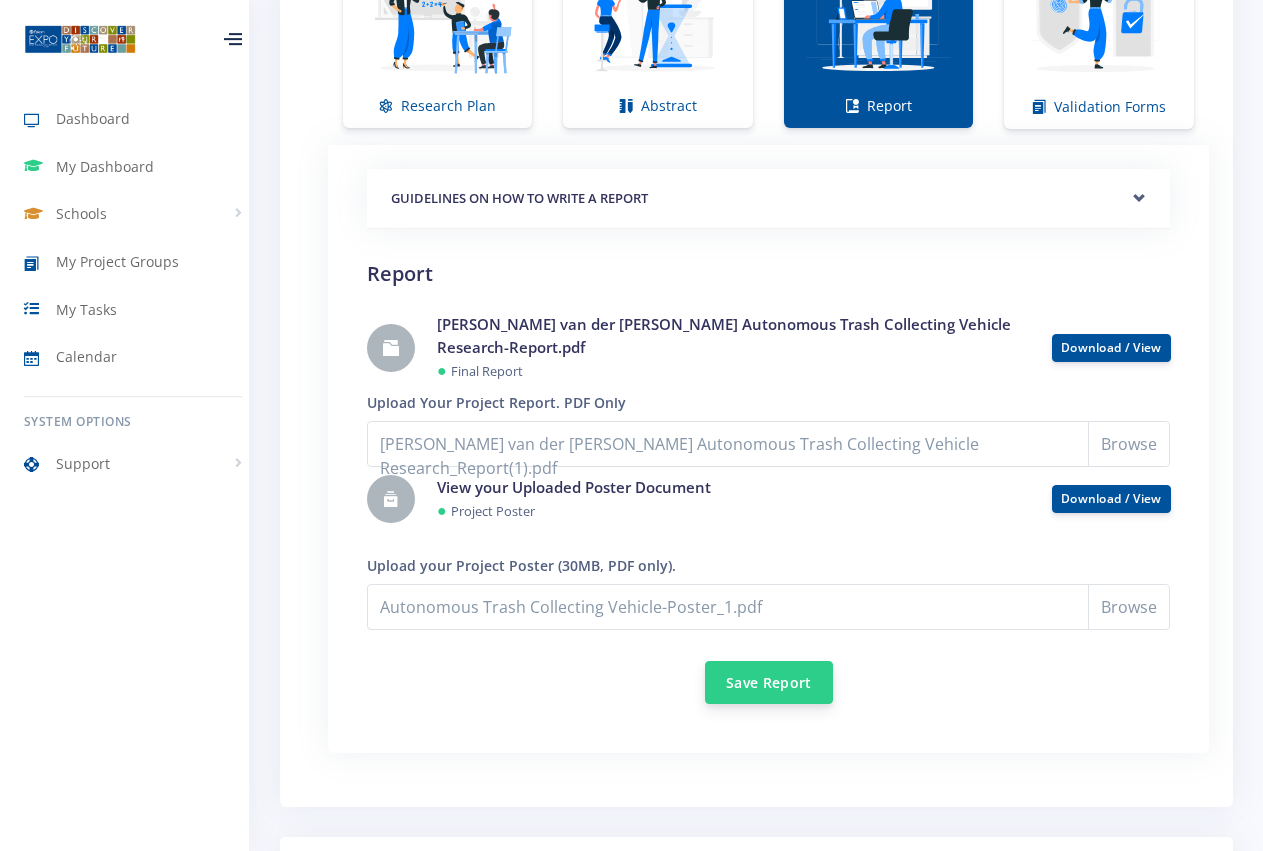 click on "Save Report" at bounding box center [769, 682] 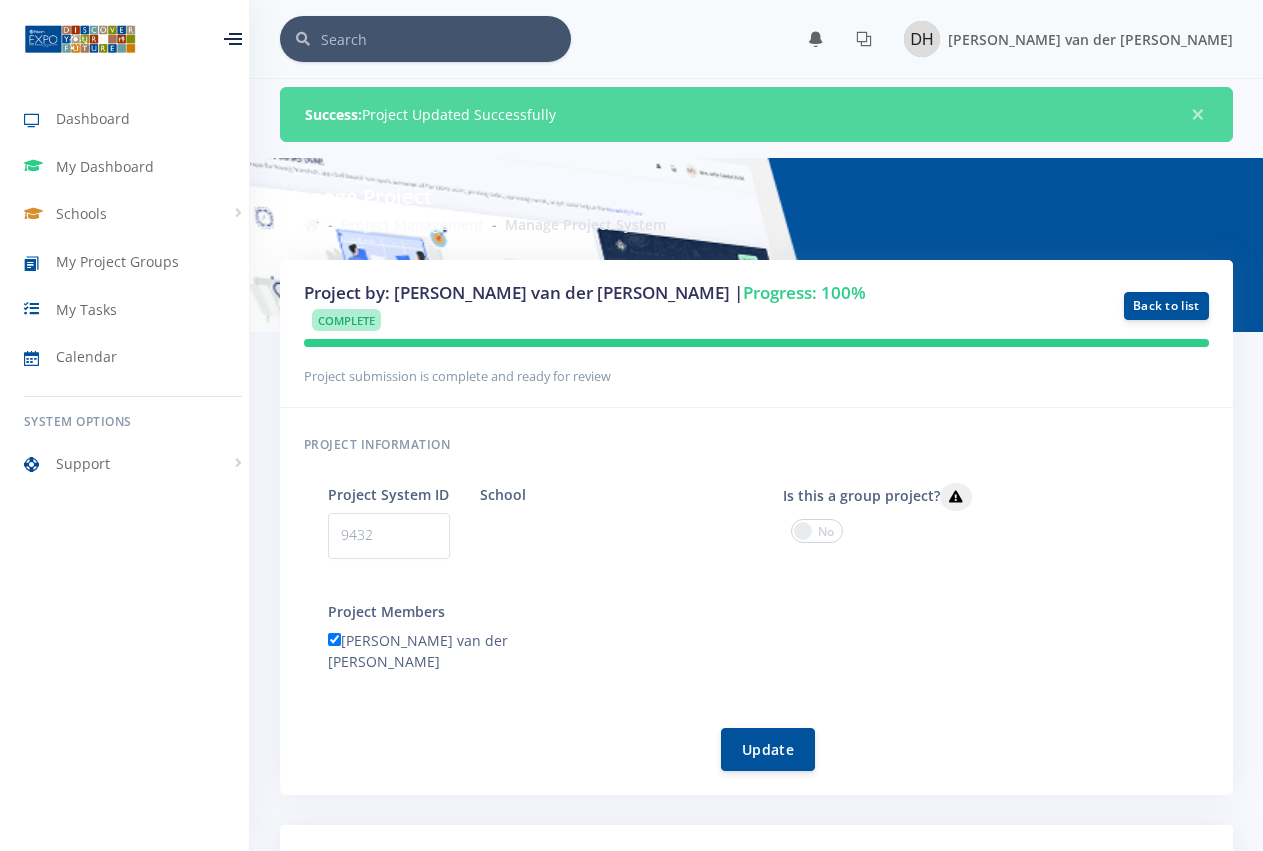 scroll, scrollTop: 0, scrollLeft: 0, axis: both 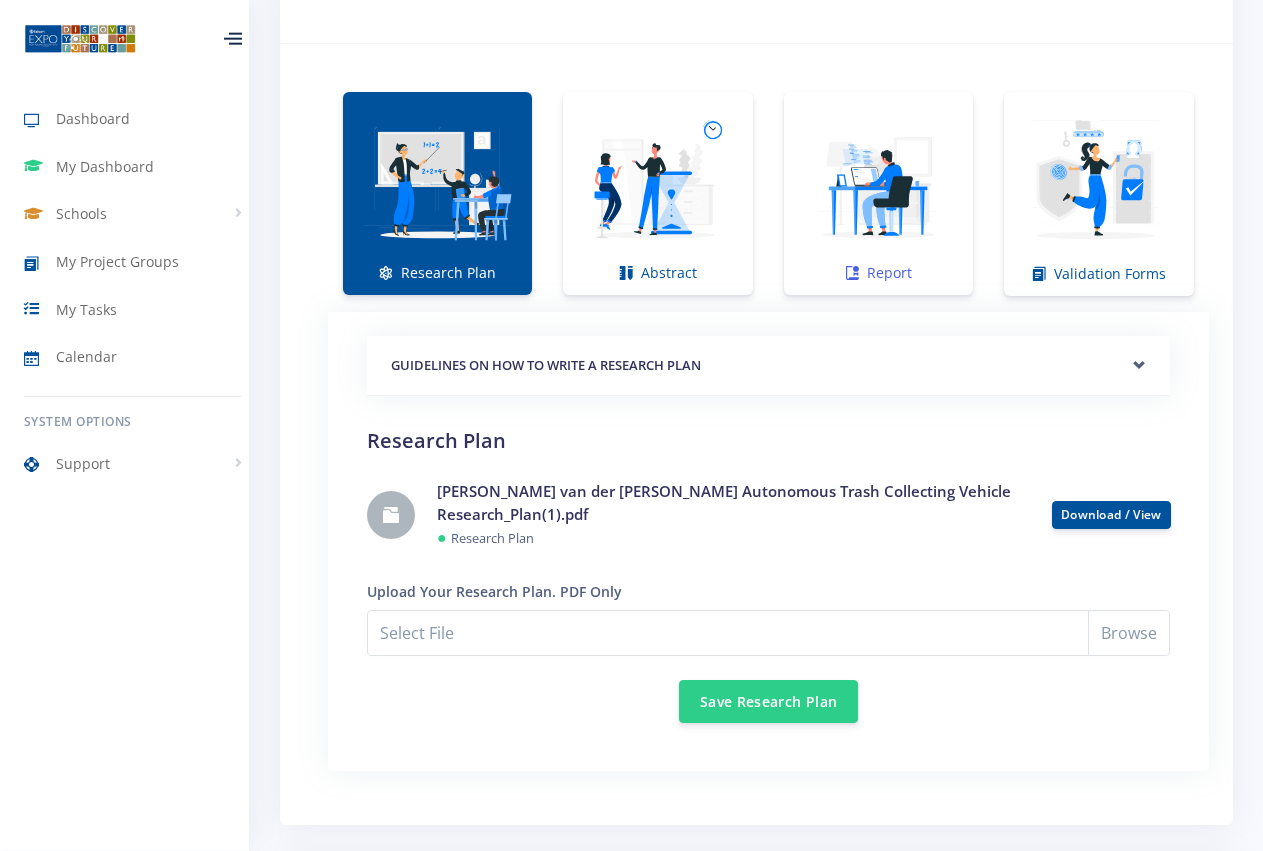click at bounding box center [878, 182] 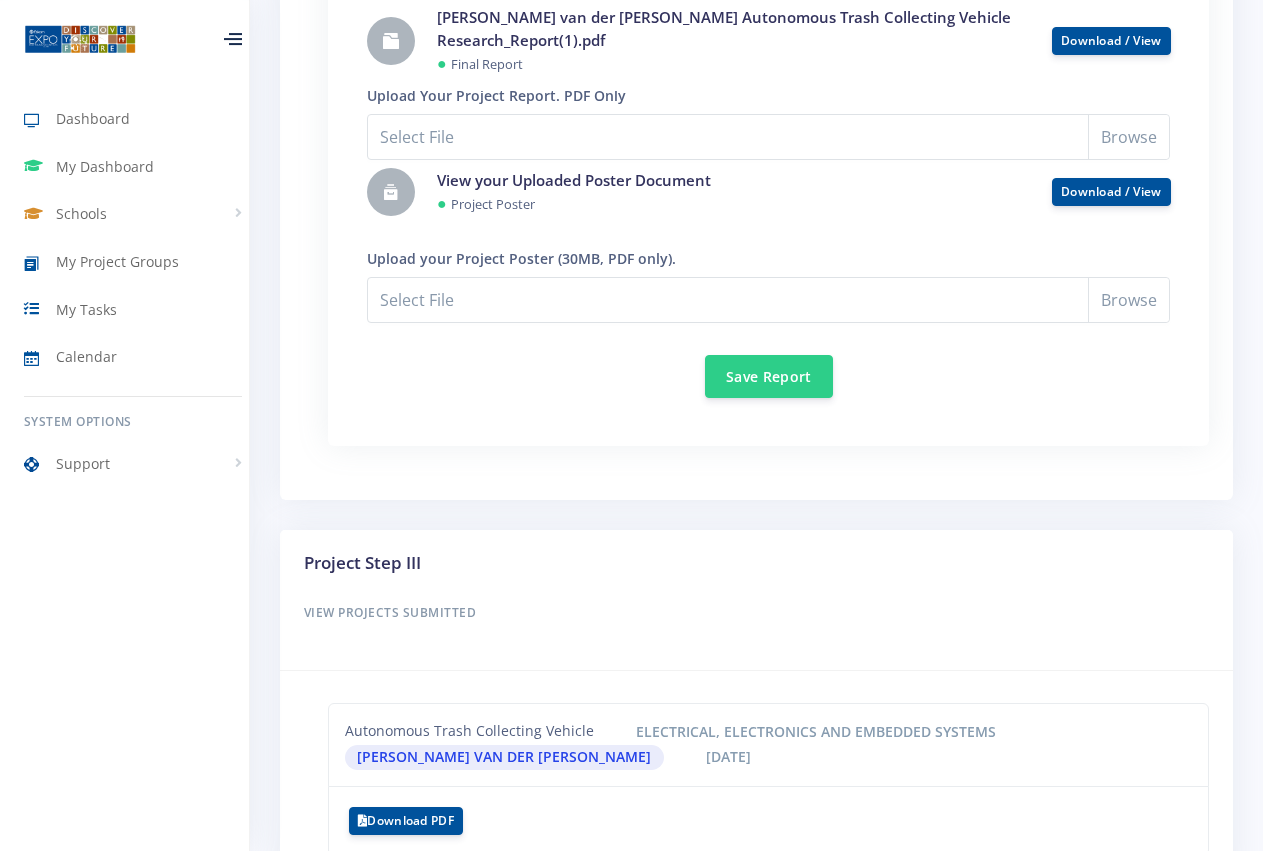 scroll, scrollTop: 1953, scrollLeft: 0, axis: vertical 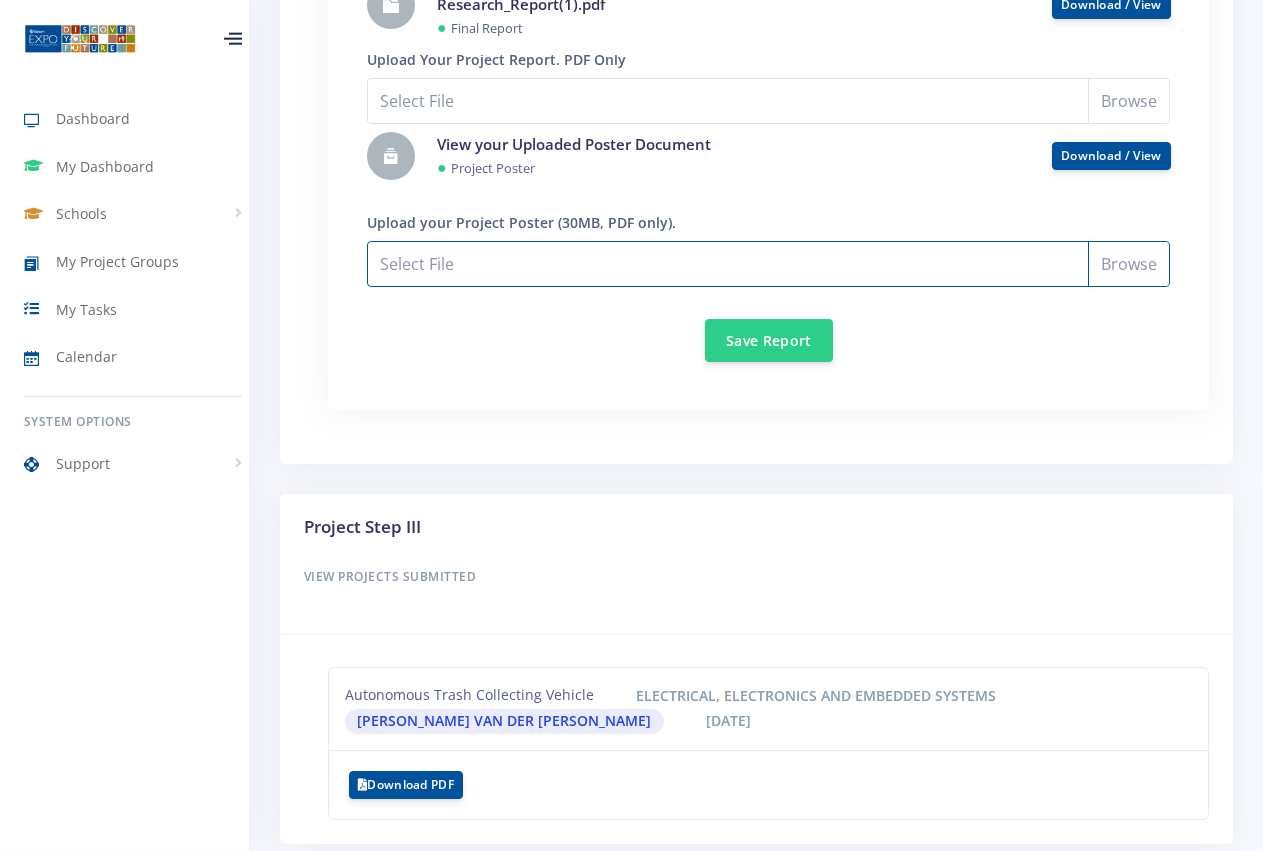 click on "Select File" at bounding box center [768, 264] 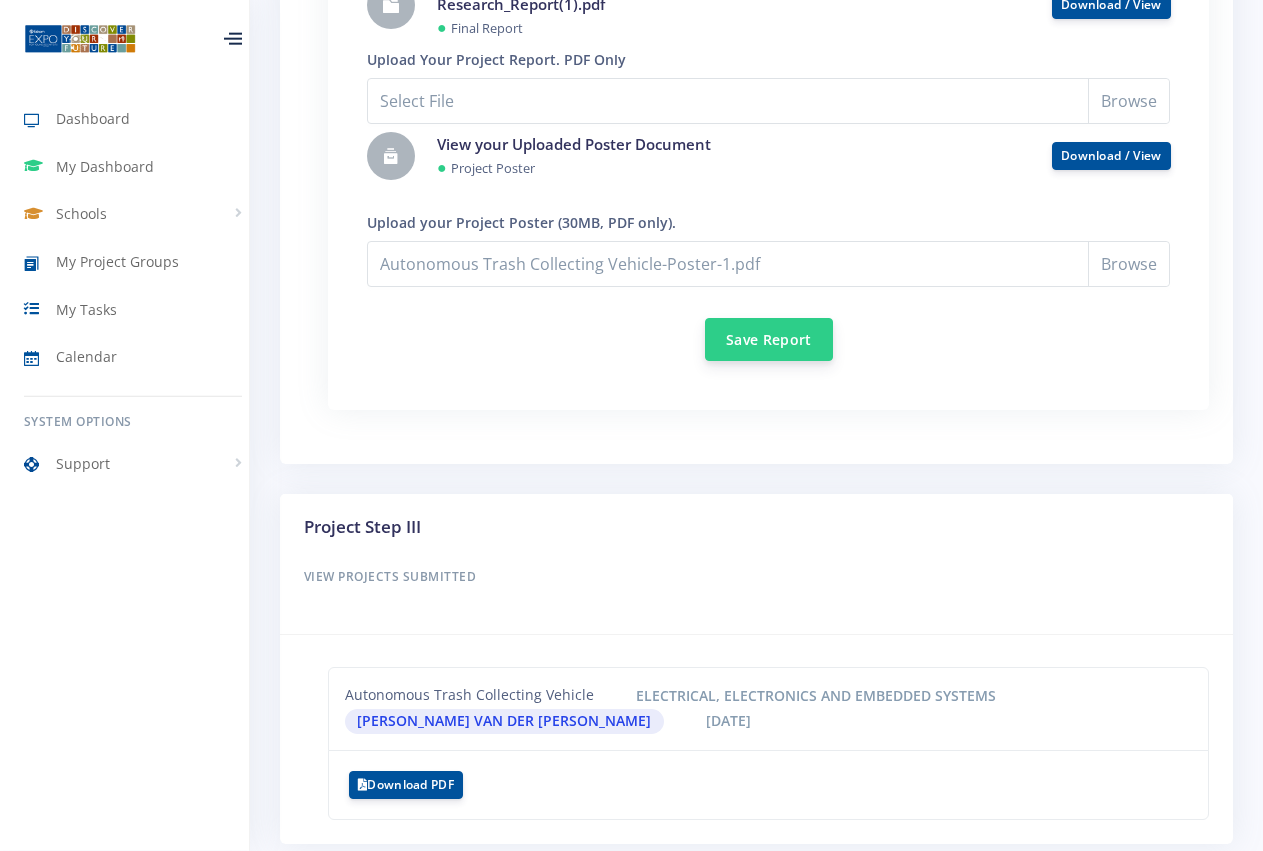 click on "Save Report" at bounding box center [769, 339] 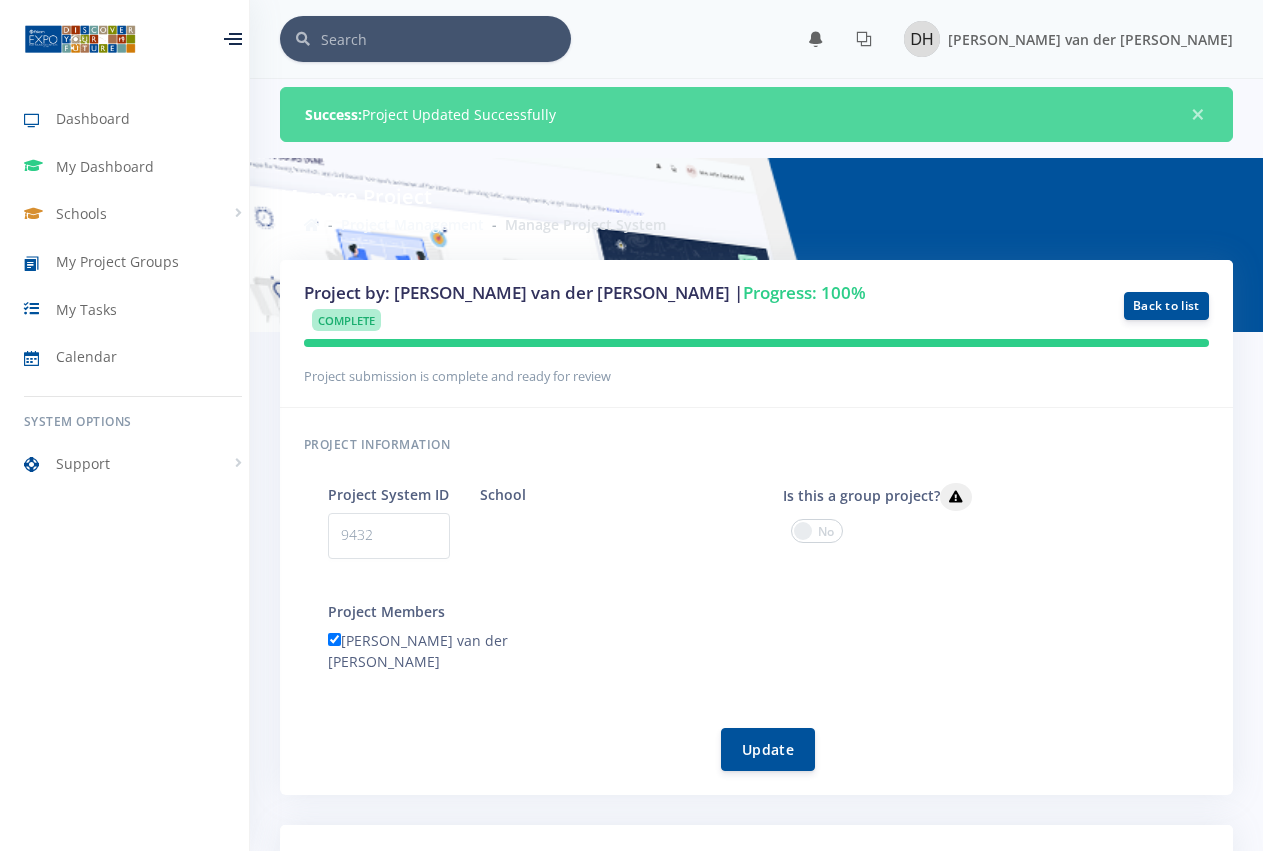 scroll, scrollTop: 0, scrollLeft: 0, axis: both 